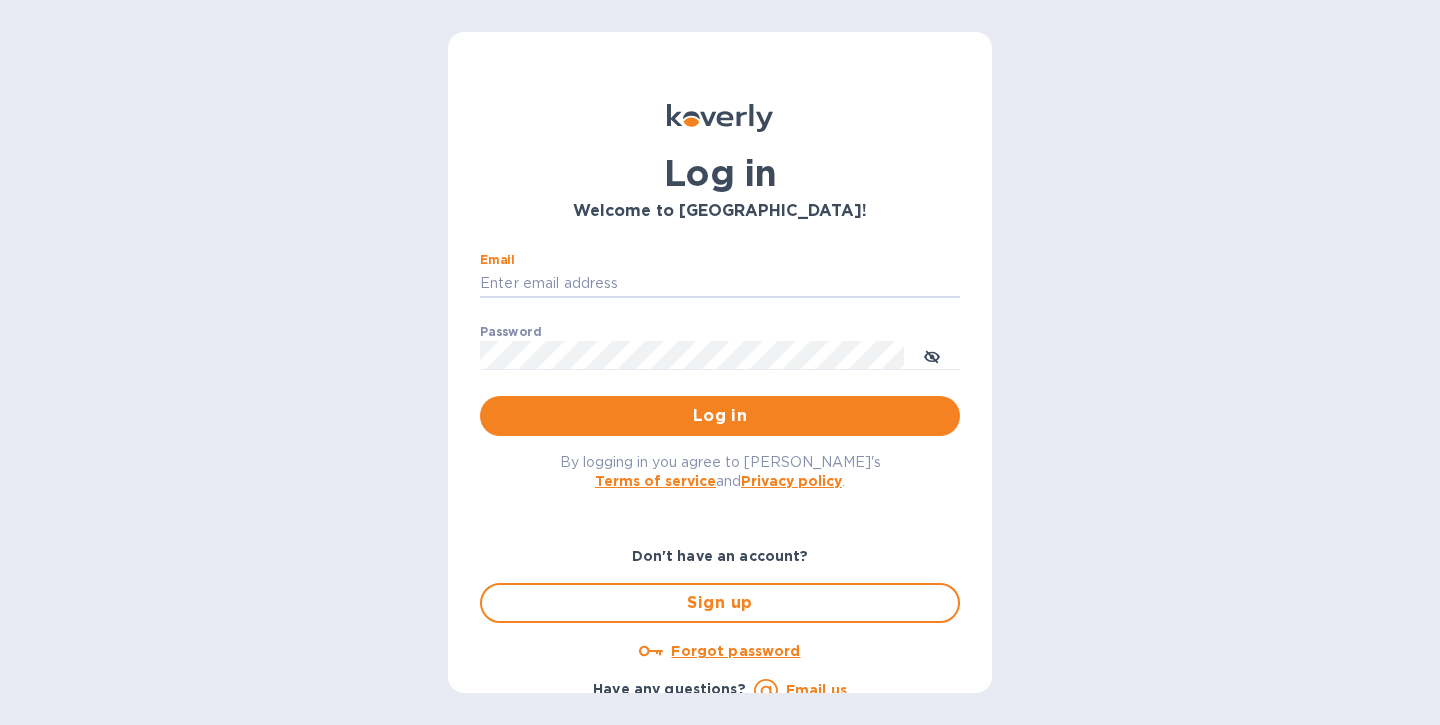 scroll, scrollTop: 0, scrollLeft: 0, axis: both 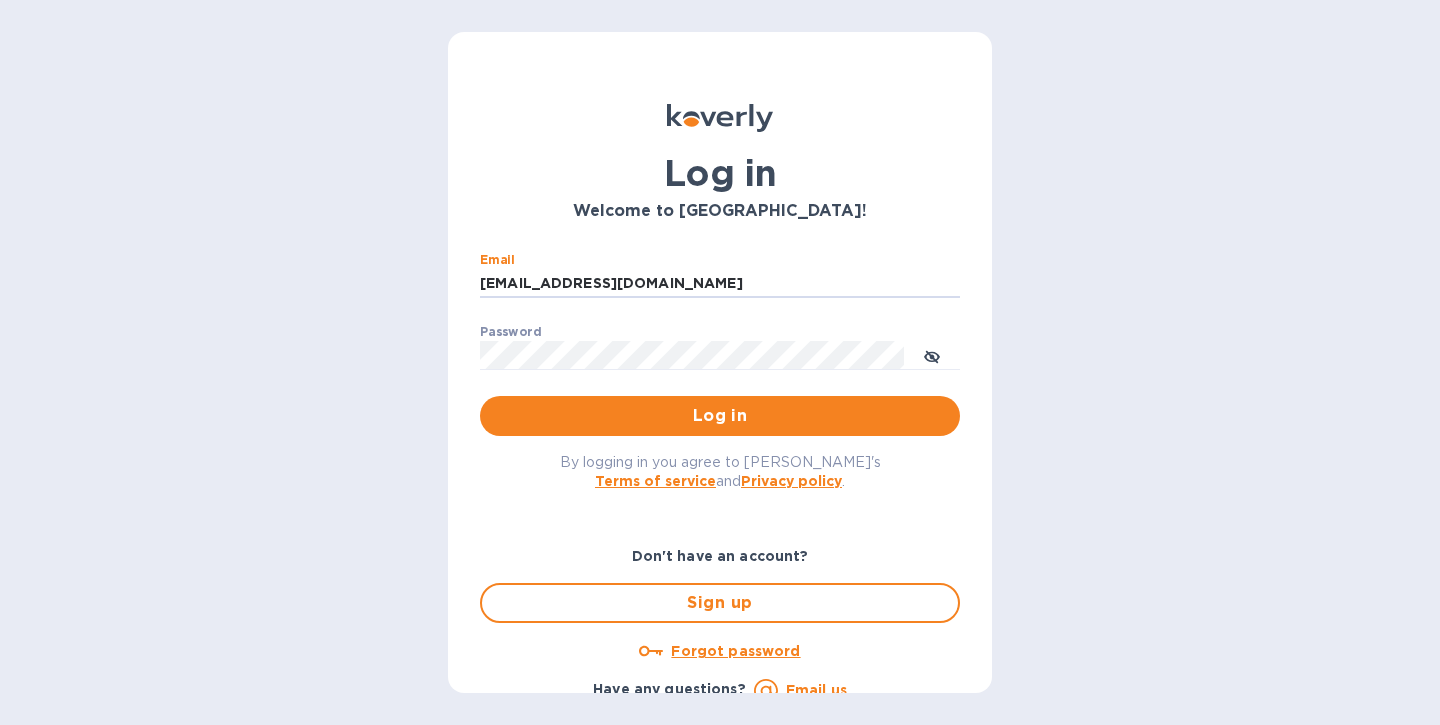click on "Log in" at bounding box center (720, 416) 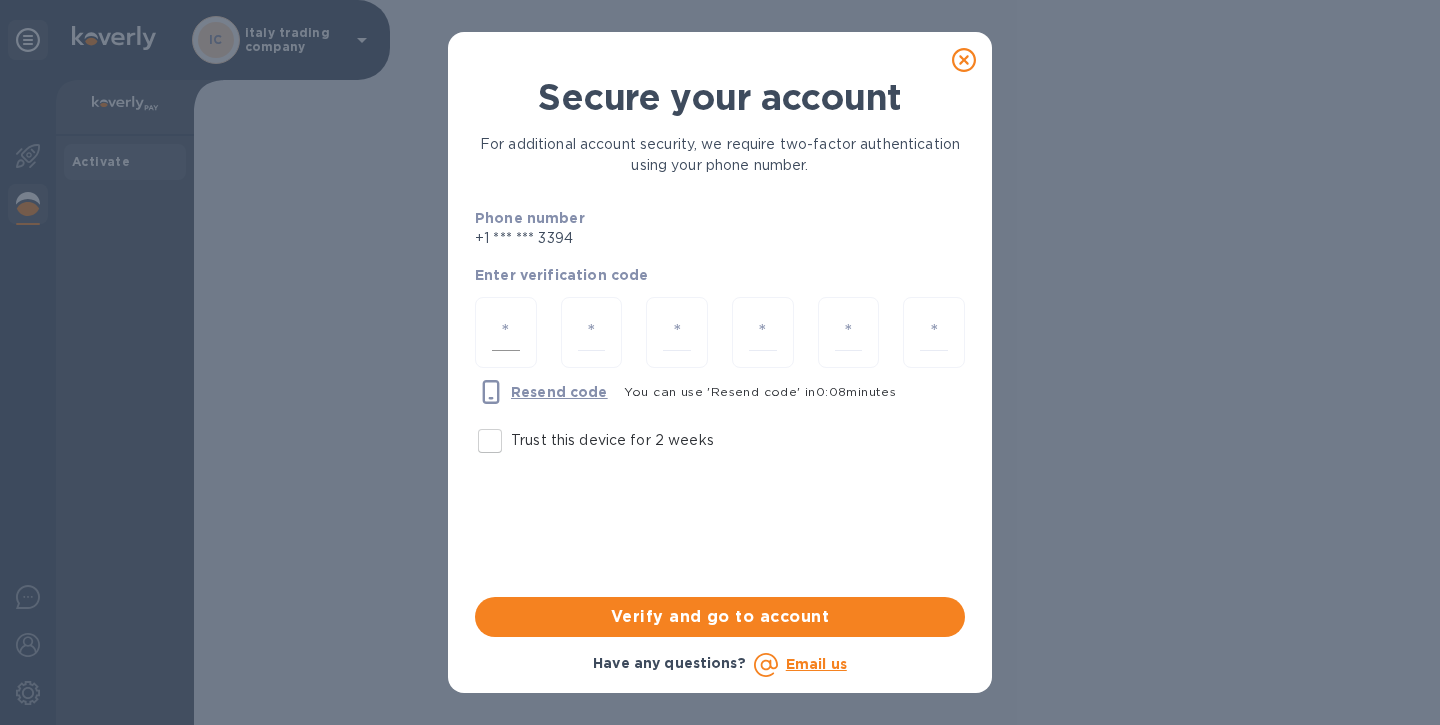 click at bounding box center (506, 332) 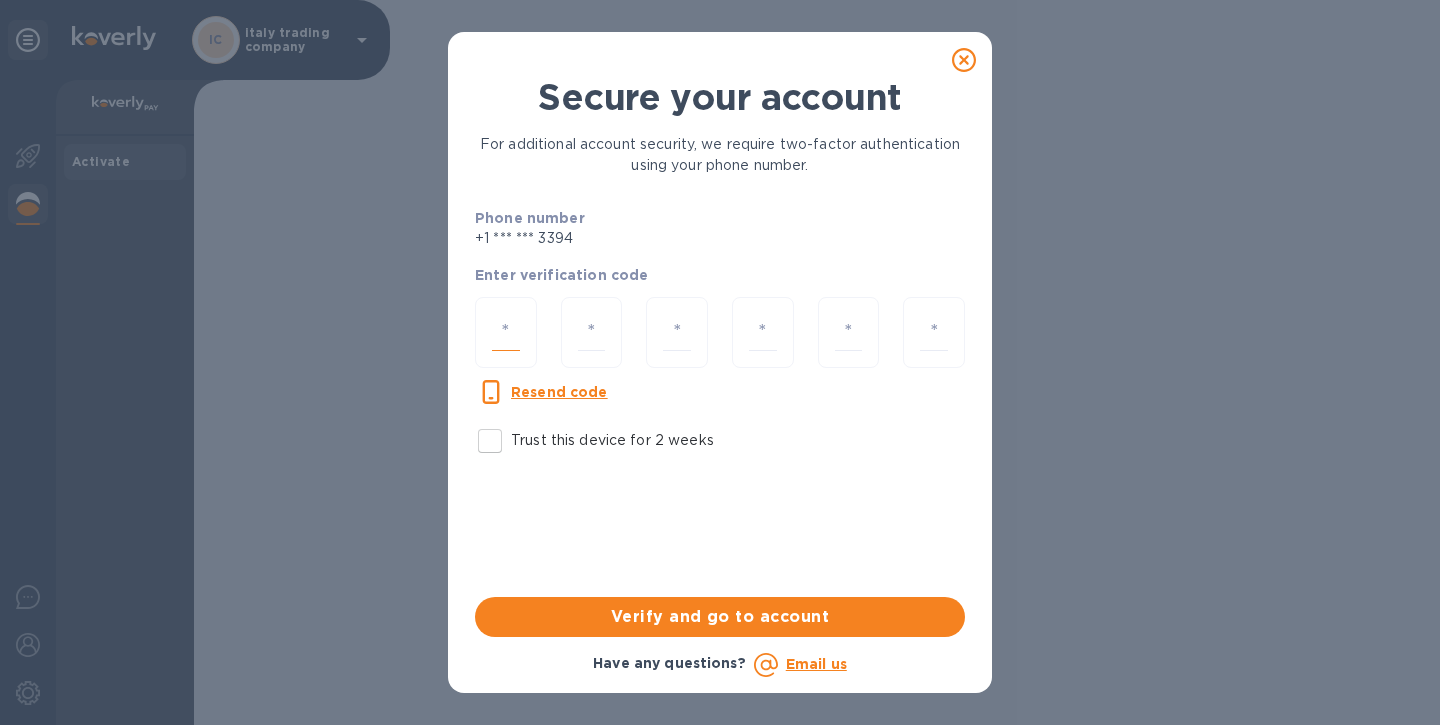 type on "2" 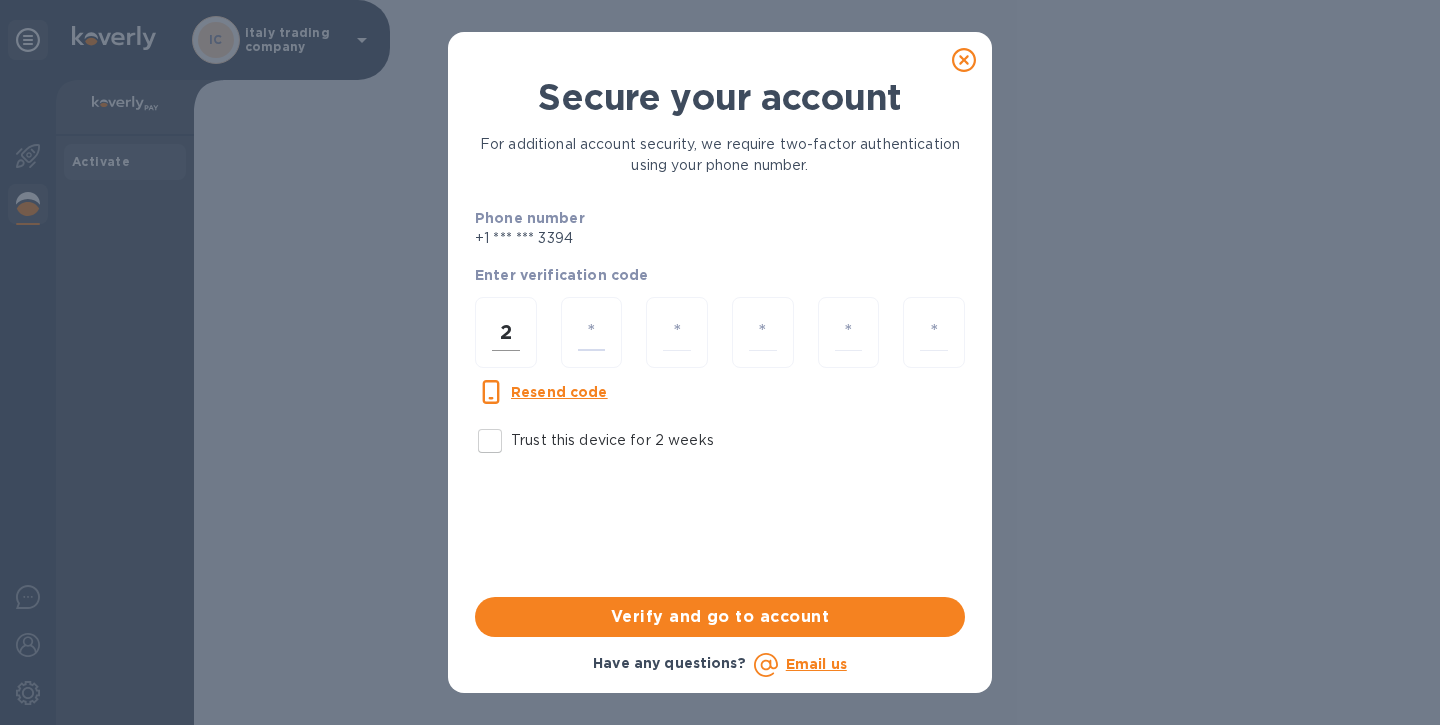 type on "9" 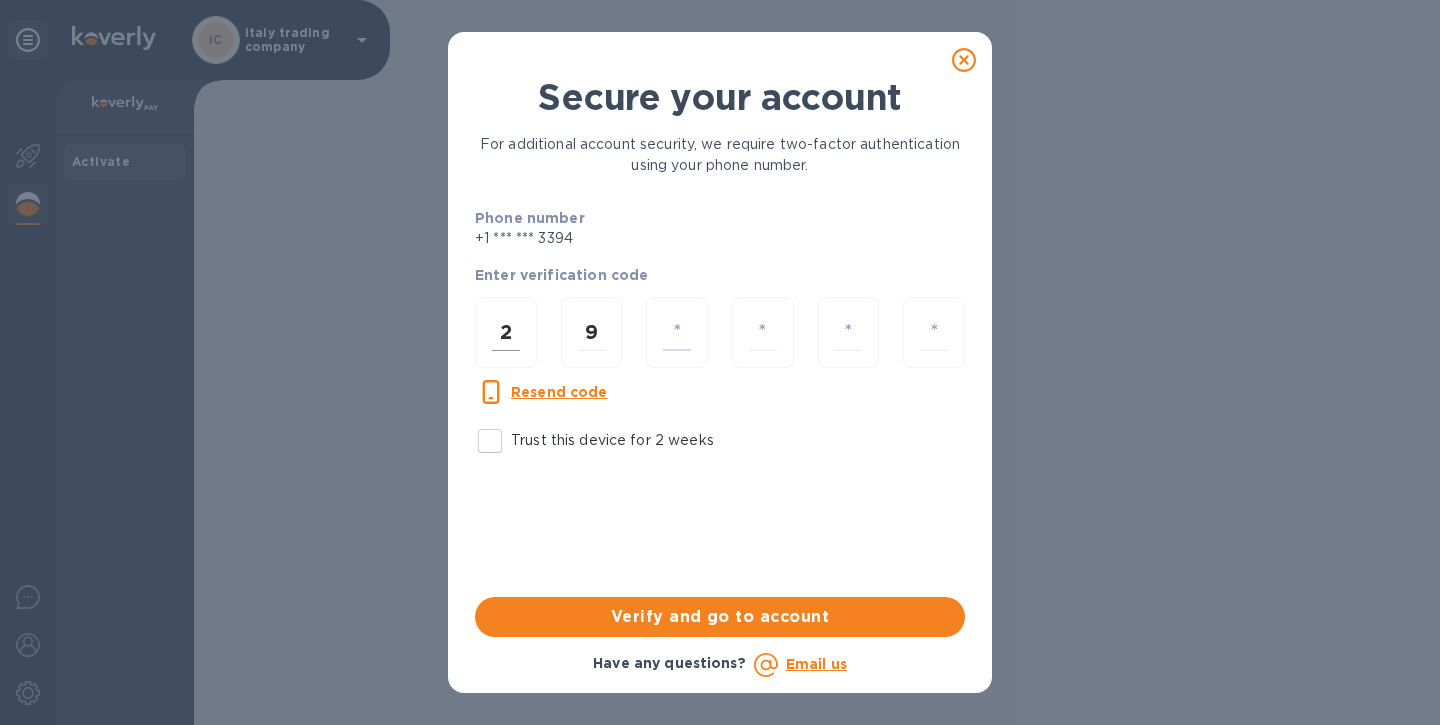 type on "1" 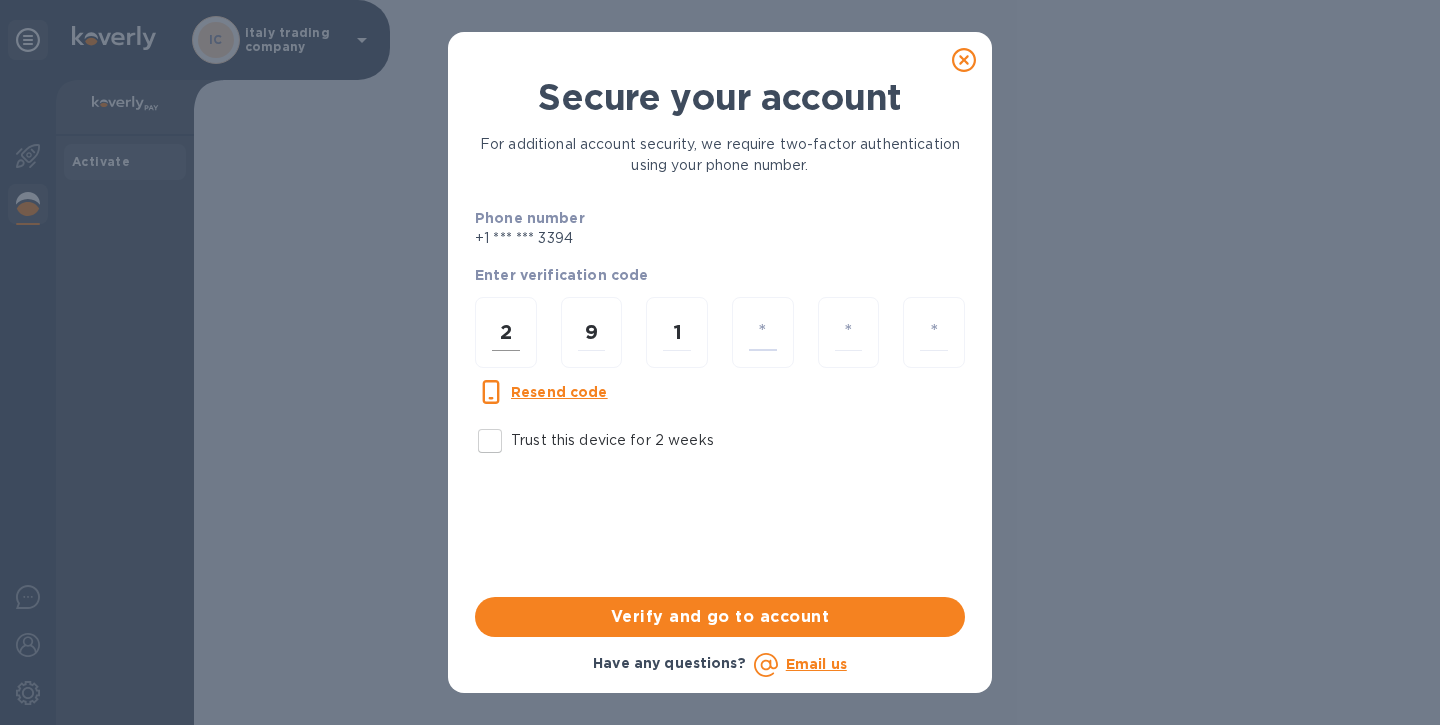 type on "5" 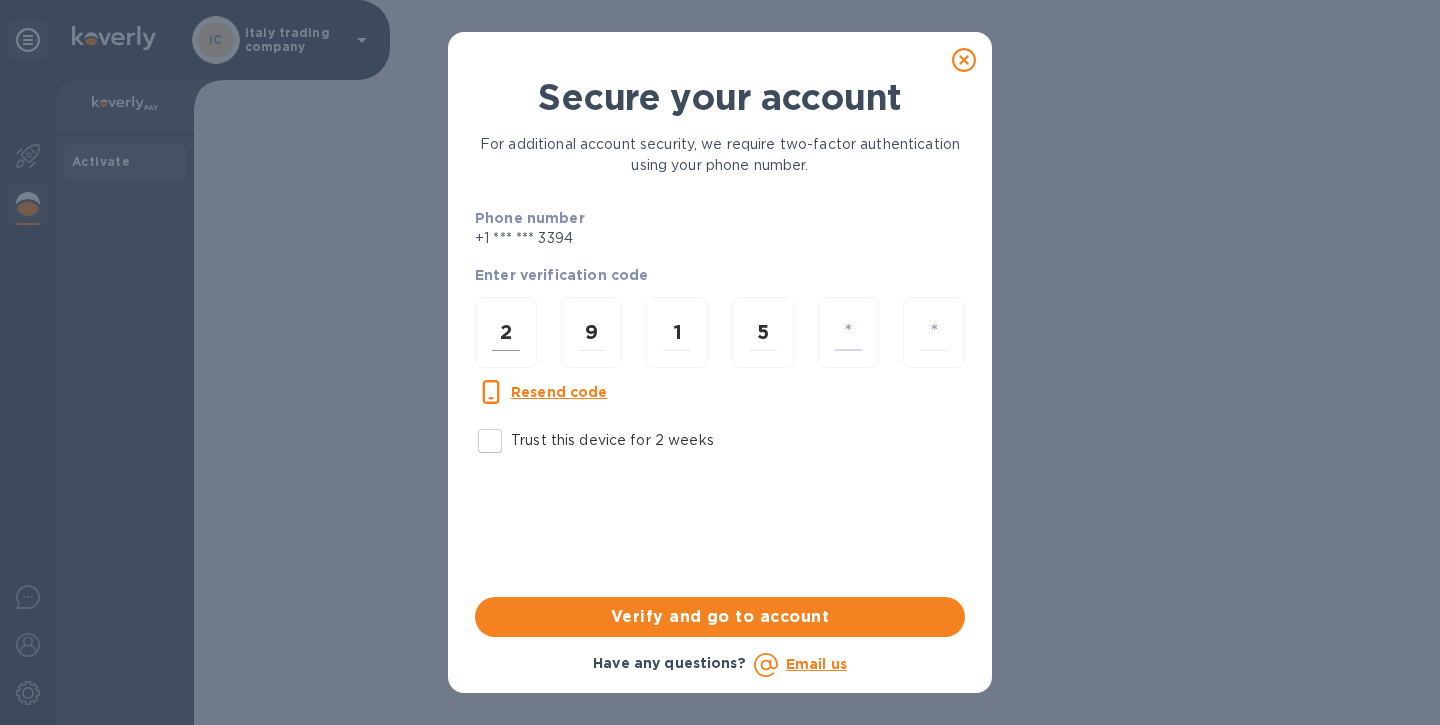 type on "8" 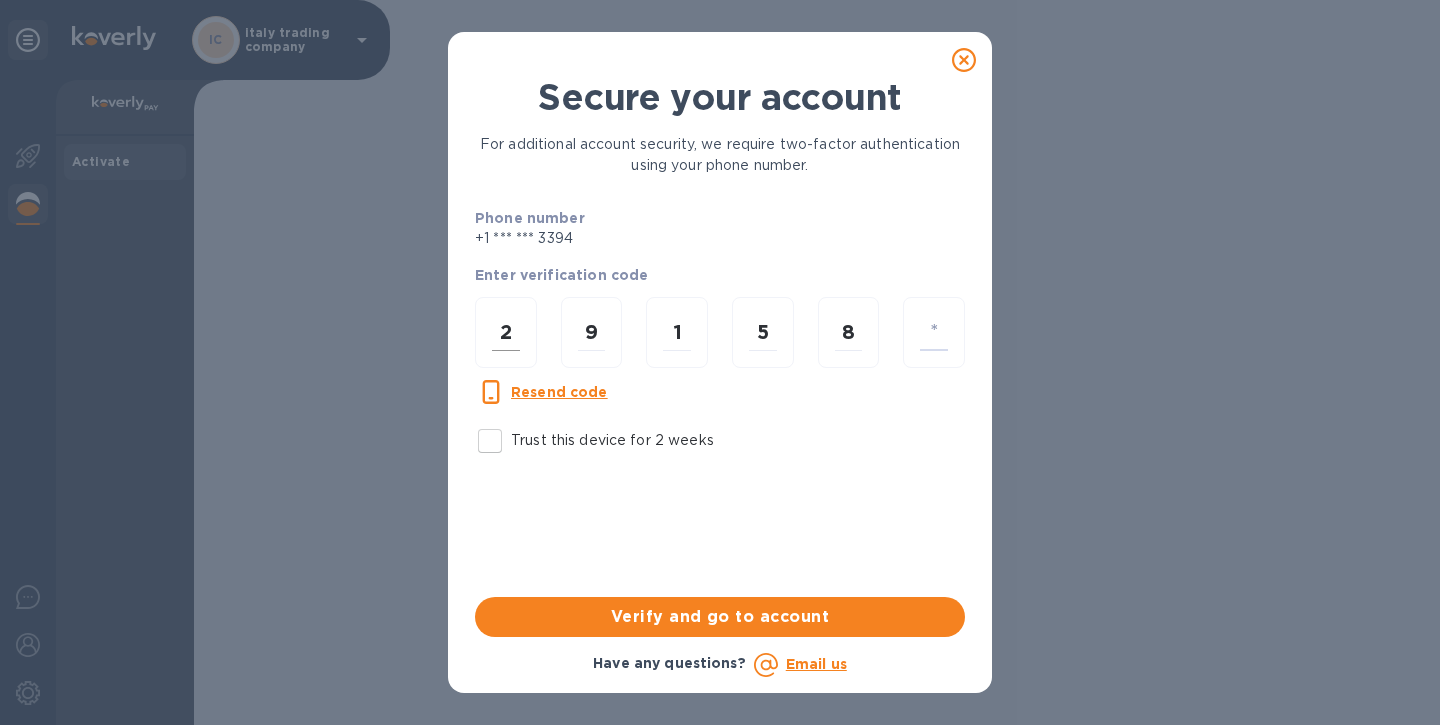 type on "4" 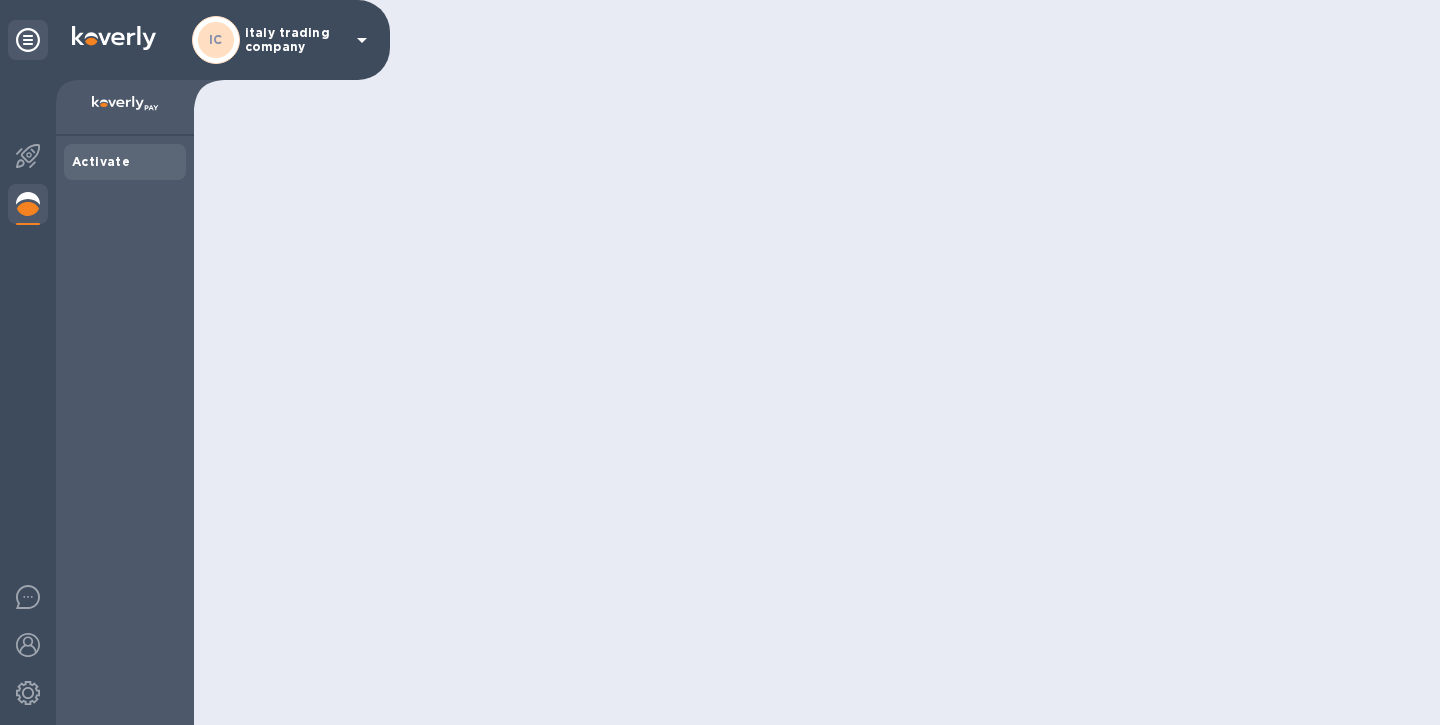 scroll, scrollTop: 0, scrollLeft: 0, axis: both 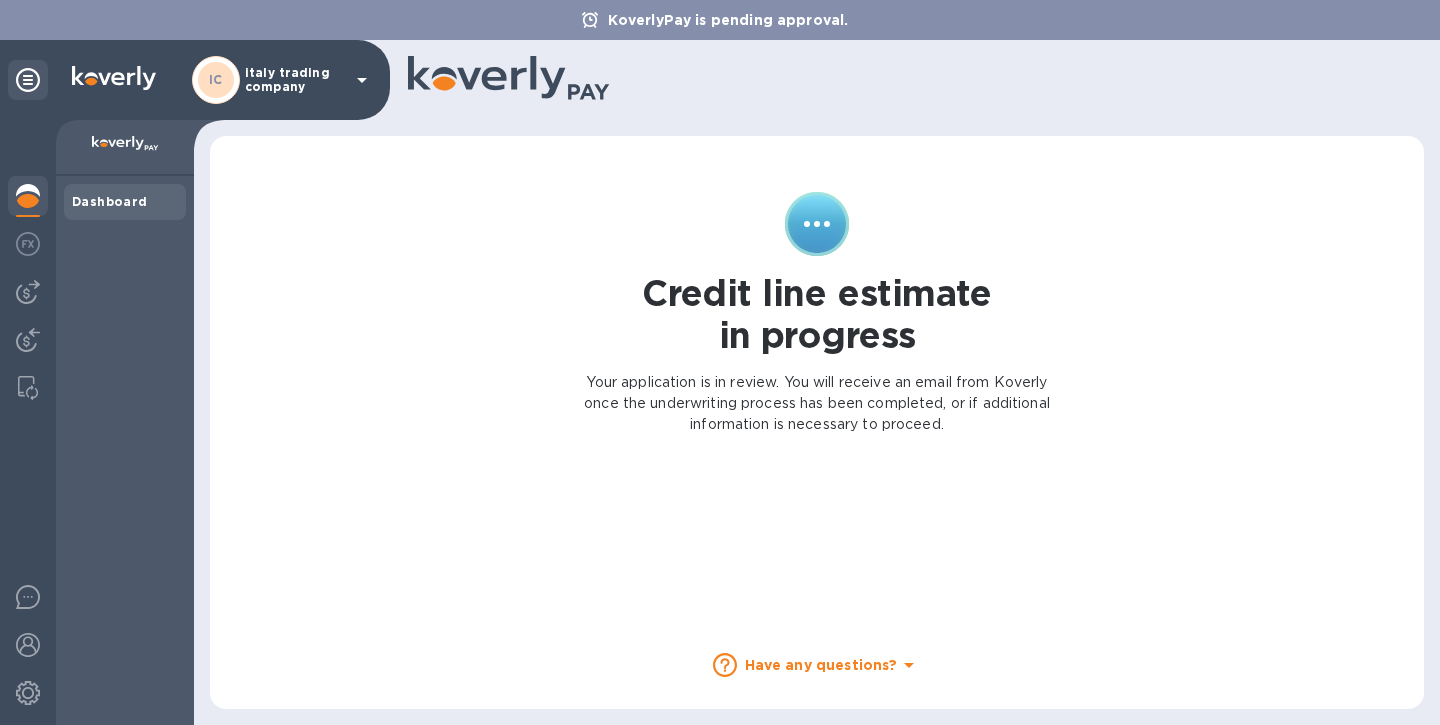 click 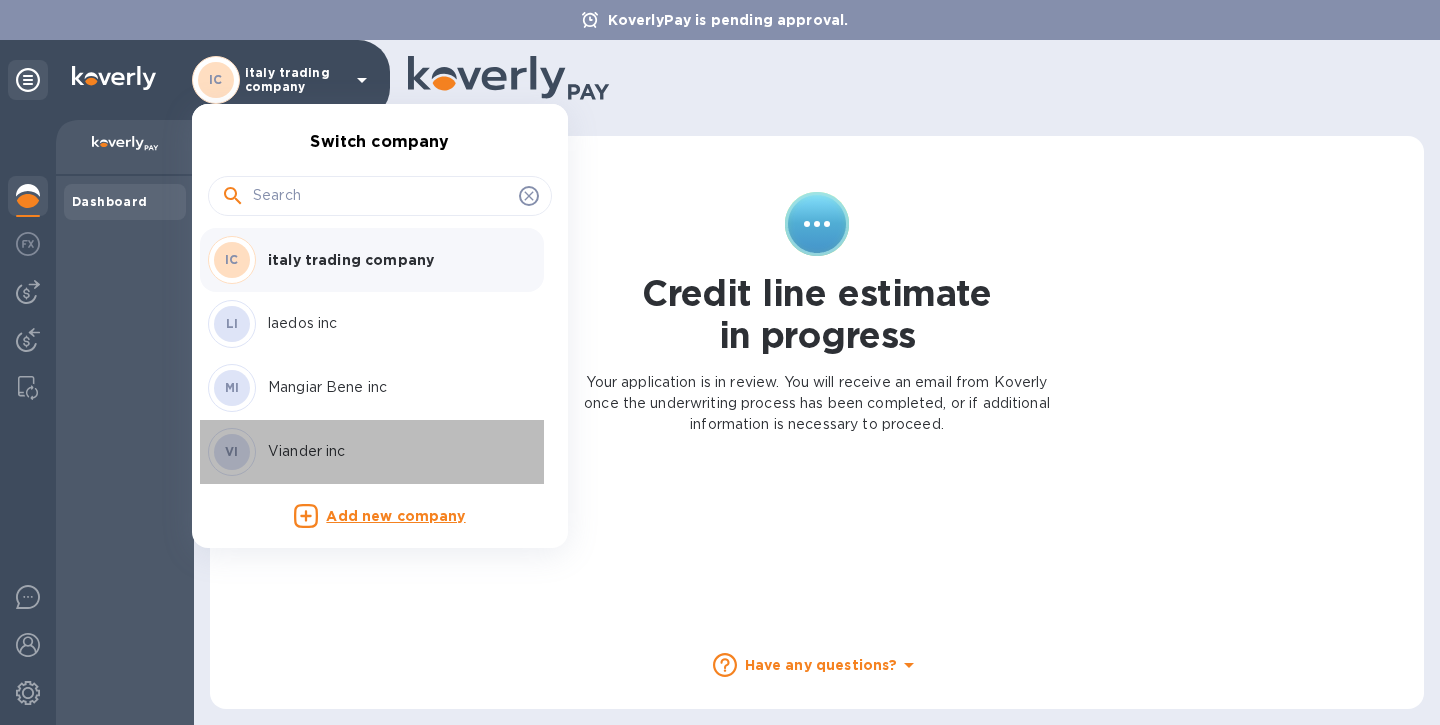 click on "Viander inc" at bounding box center [394, 451] 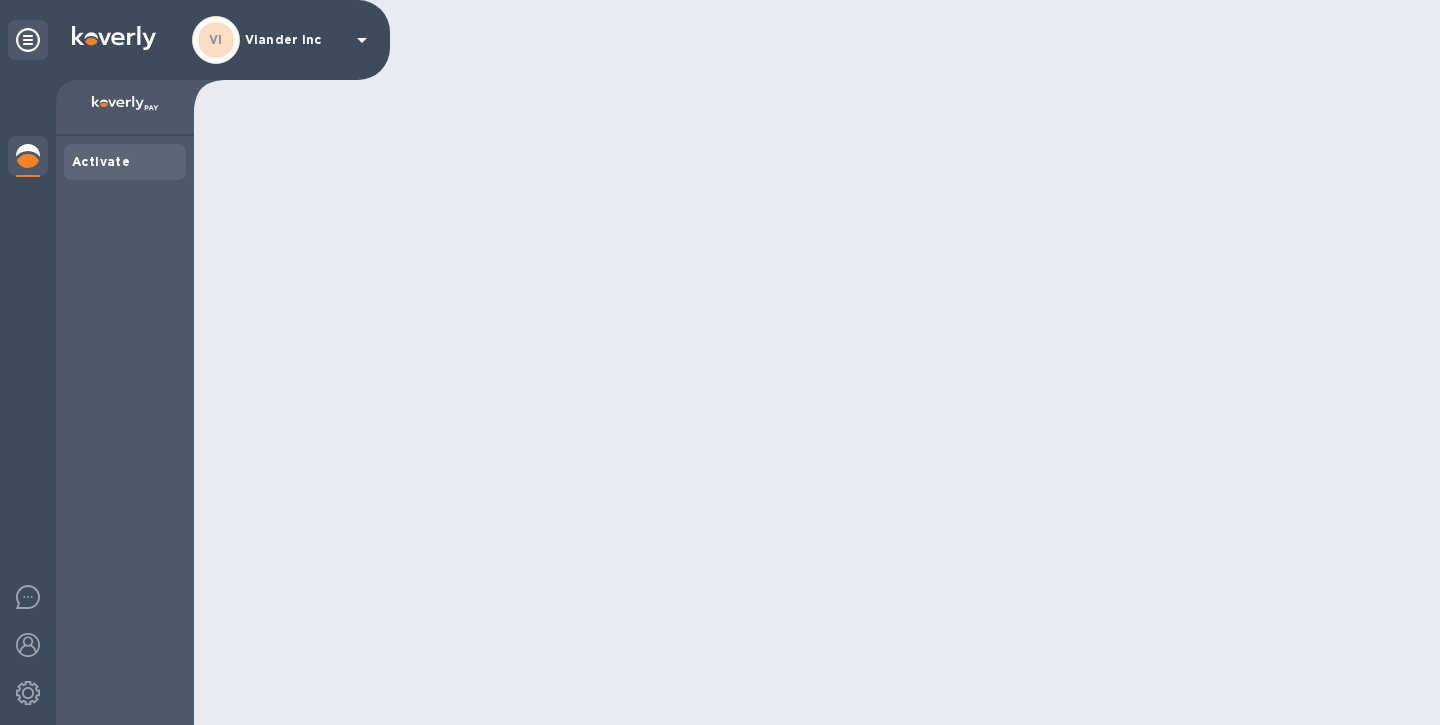 scroll, scrollTop: 0, scrollLeft: 0, axis: both 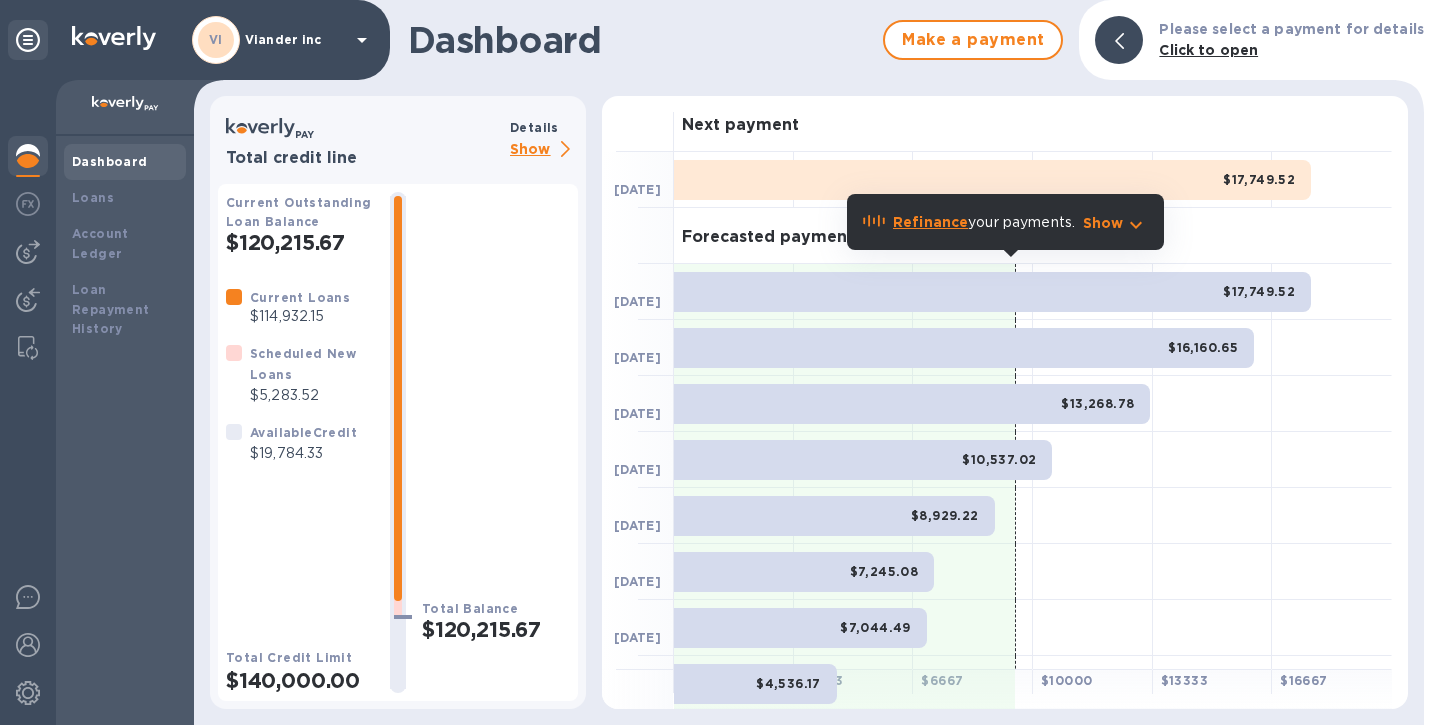 click on "Show" at bounding box center (544, 150) 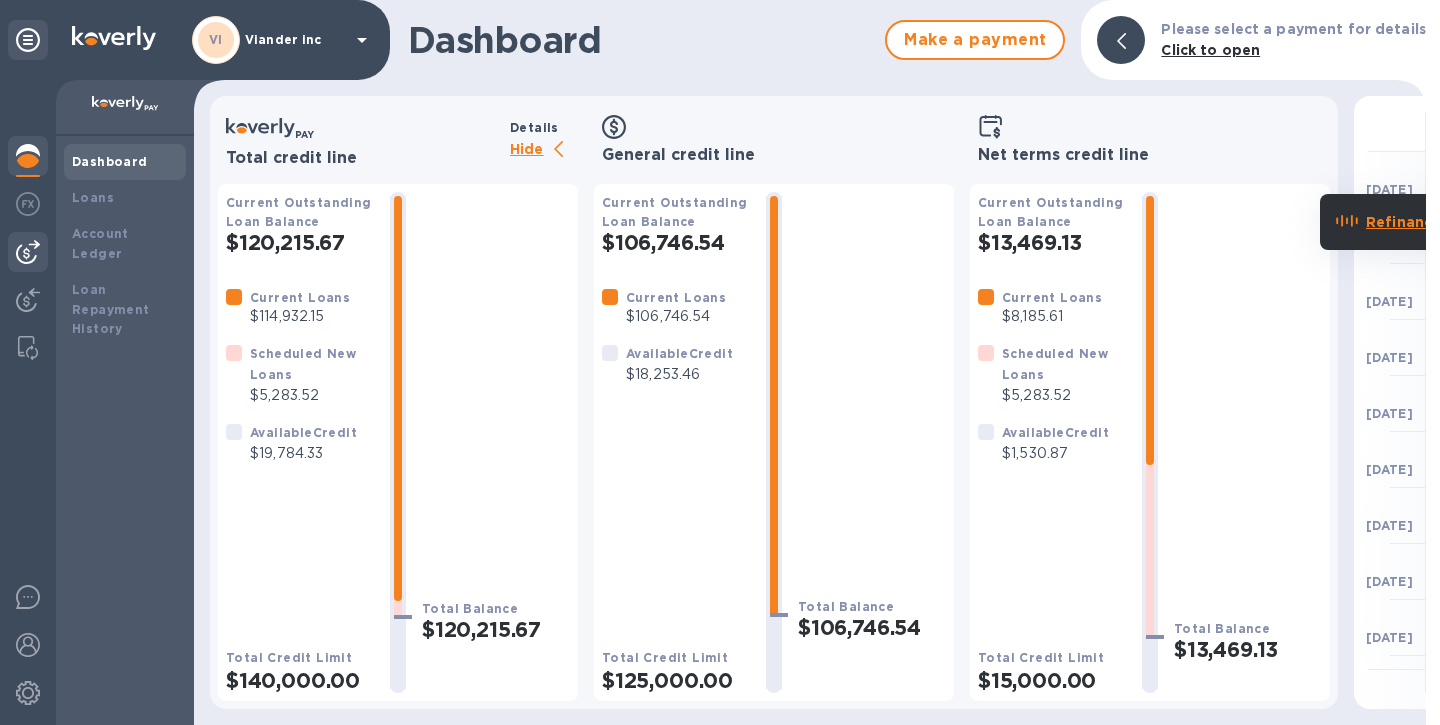 click at bounding box center [28, 252] 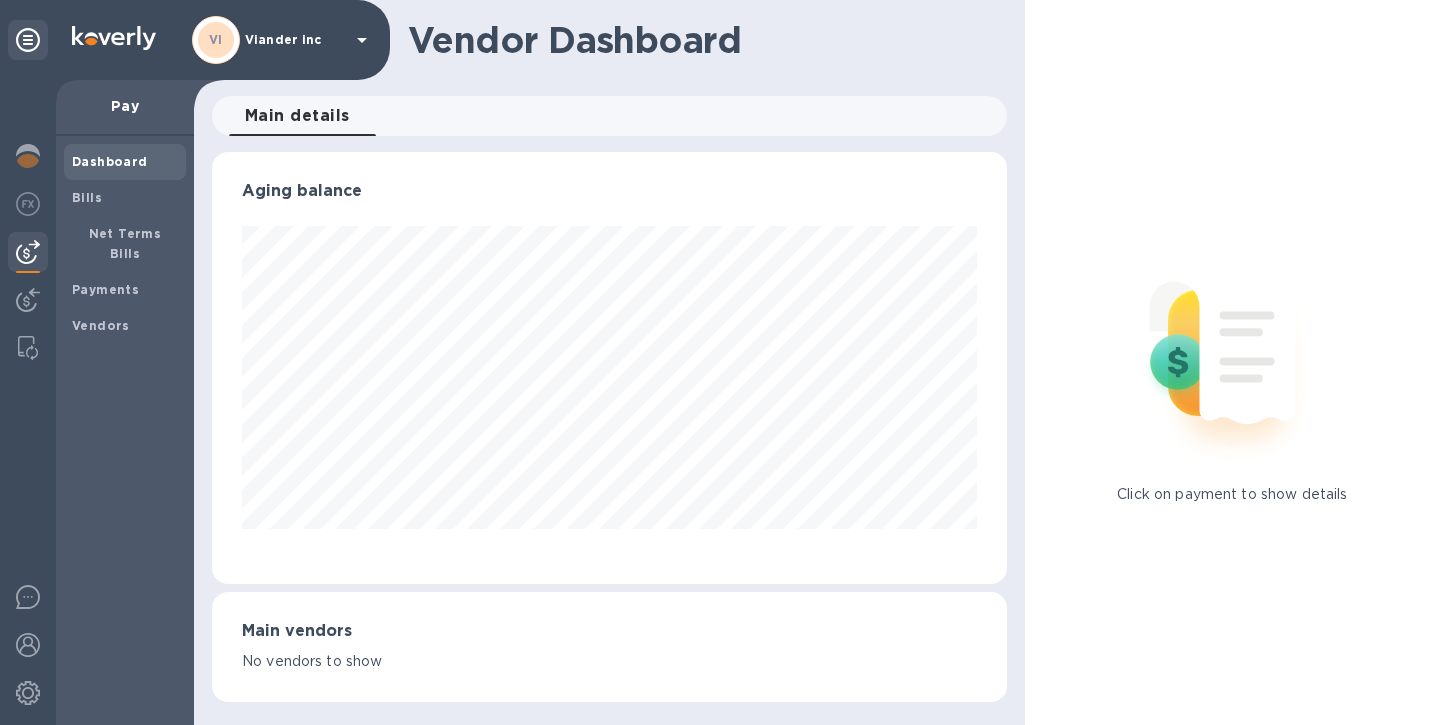 scroll, scrollTop: 432, scrollLeft: 786, axis: both 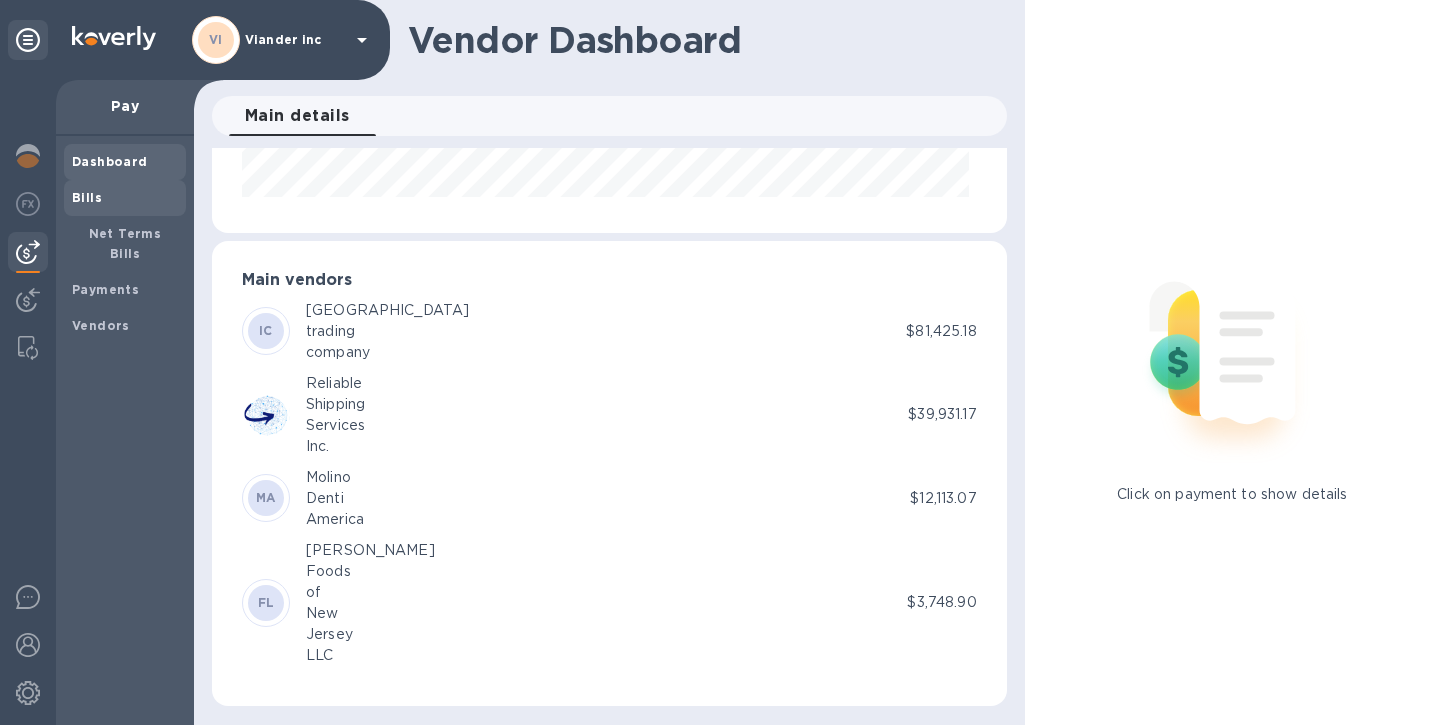click on "Bills" at bounding box center [87, 197] 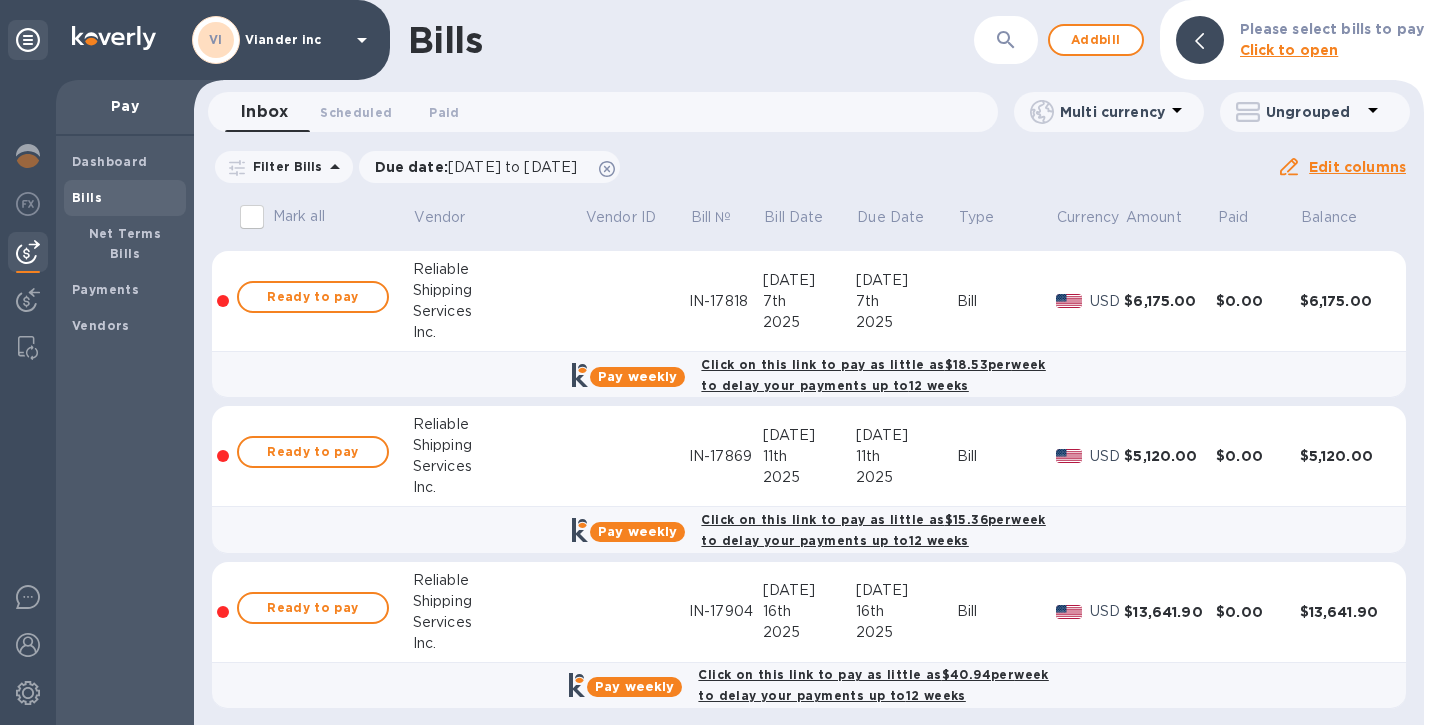 scroll, scrollTop: 1189, scrollLeft: 0, axis: vertical 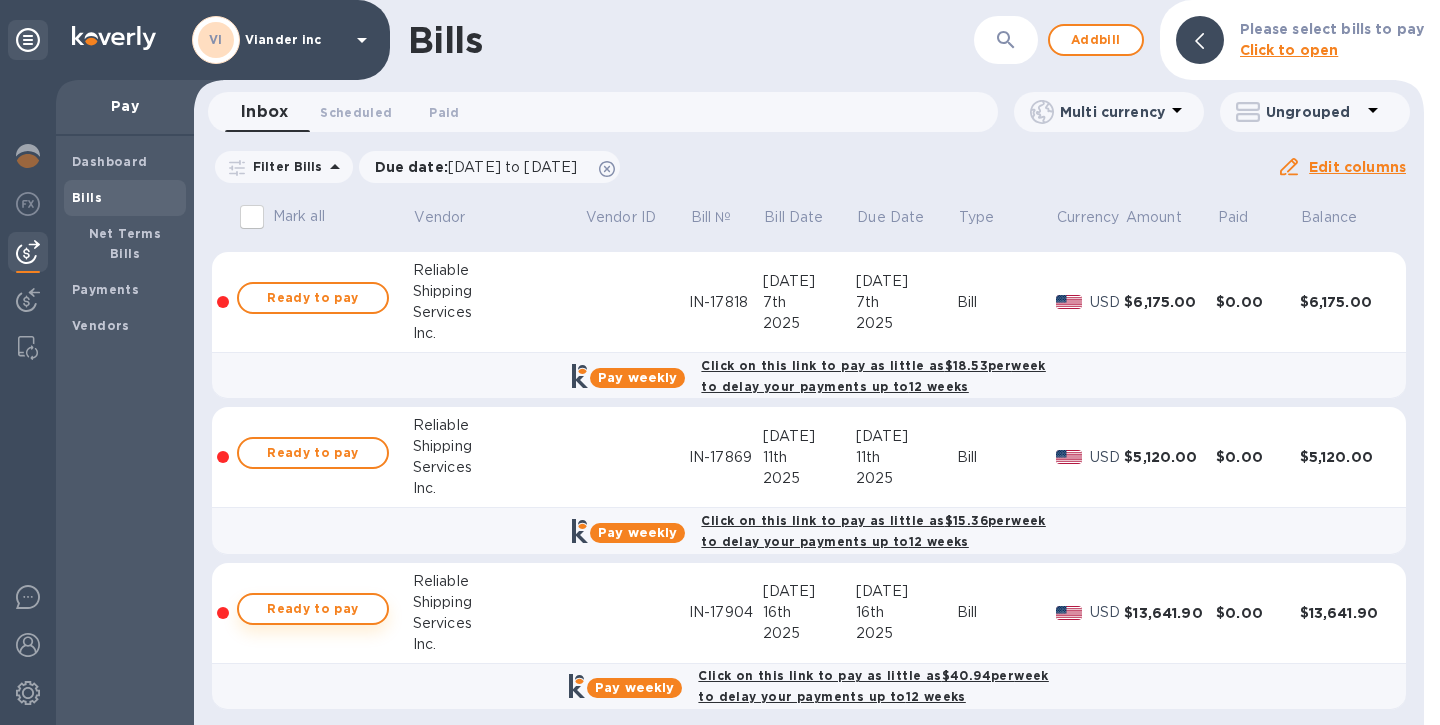 click on "Ready to pay" at bounding box center (313, 609) 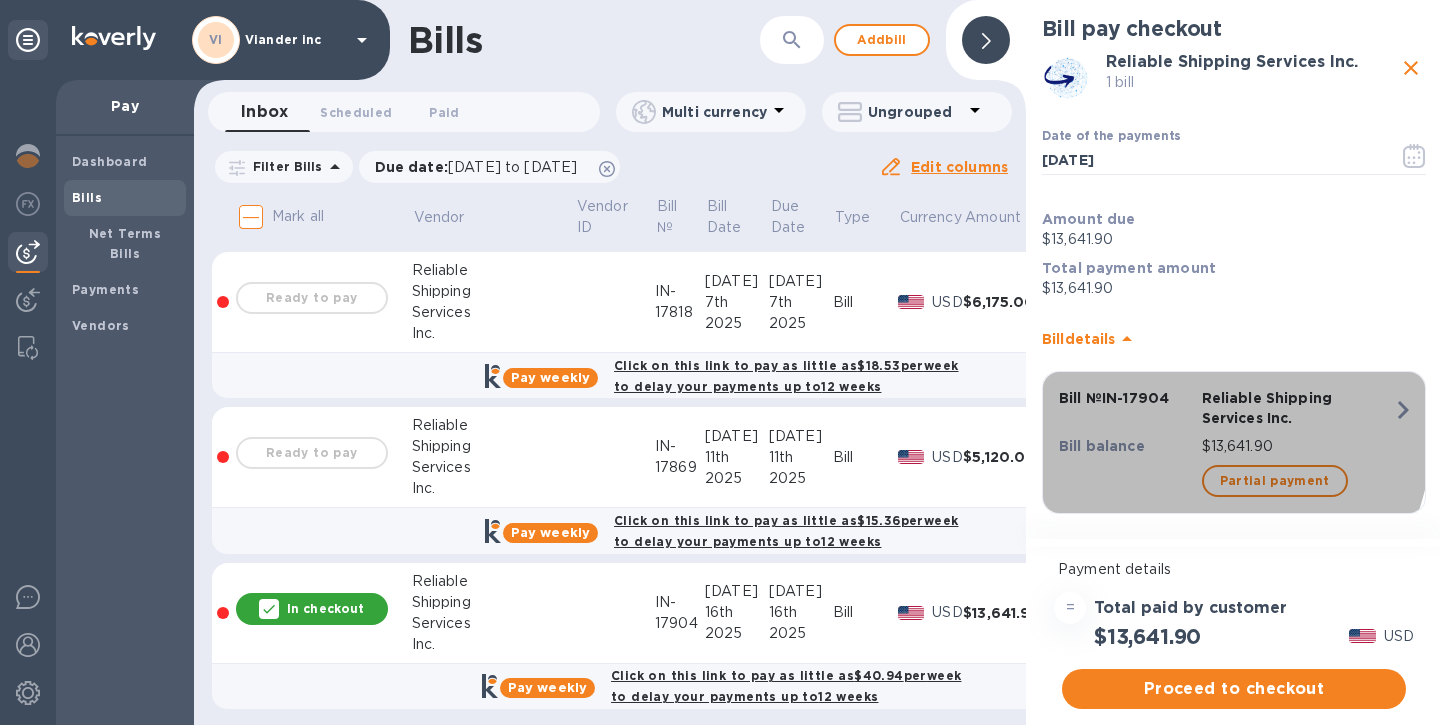 drag, startPoint x: 1056, startPoint y: 395, endPoint x: 1105, endPoint y: 397, distance: 49.0408 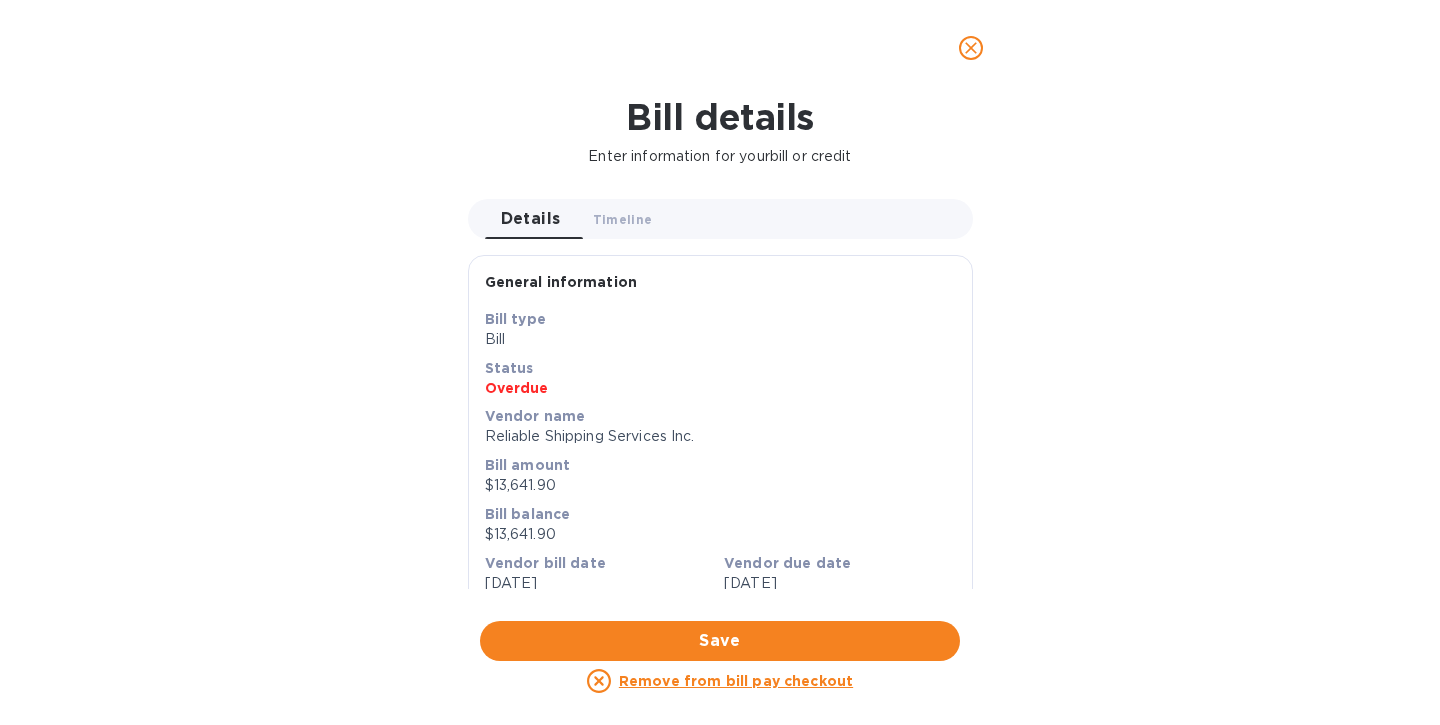 scroll, scrollTop: 0, scrollLeft: 0, axis: both 